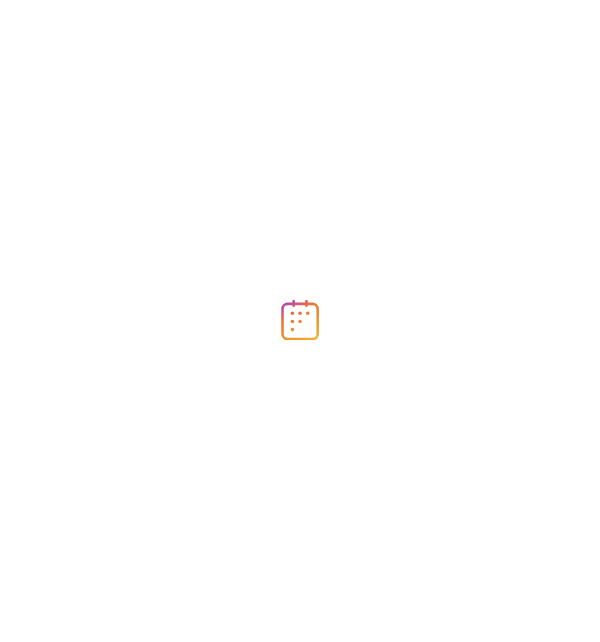 scroll, scrollTop: 0, scrollLeft: 0, axis: both 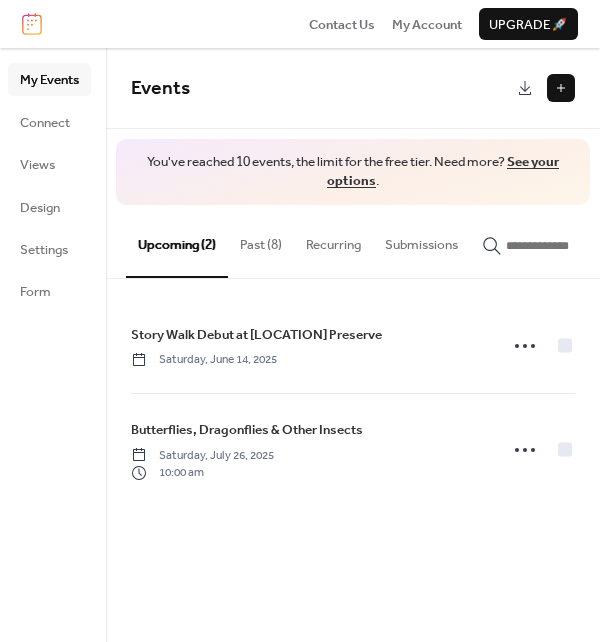 click on "Events You've reached 10 events, the limit for the free tier. Need more?   See your options . Upcoming (2) Past (8) Recurring Submissions Story Walk Debut at [LOCATION] Preserve Saturday, June 14, 2025 Butterflies, Dragonflies & Other Insects Saturday, July 26, 2025 10:00 am Cancel" at bounding box center [353, 345] 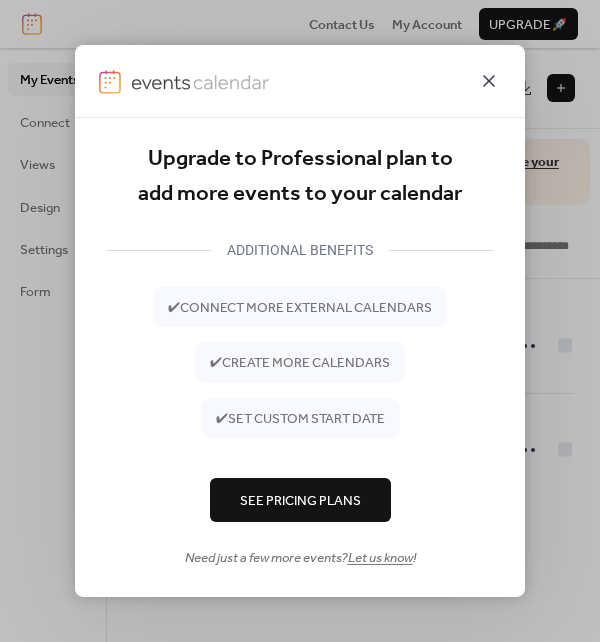 click 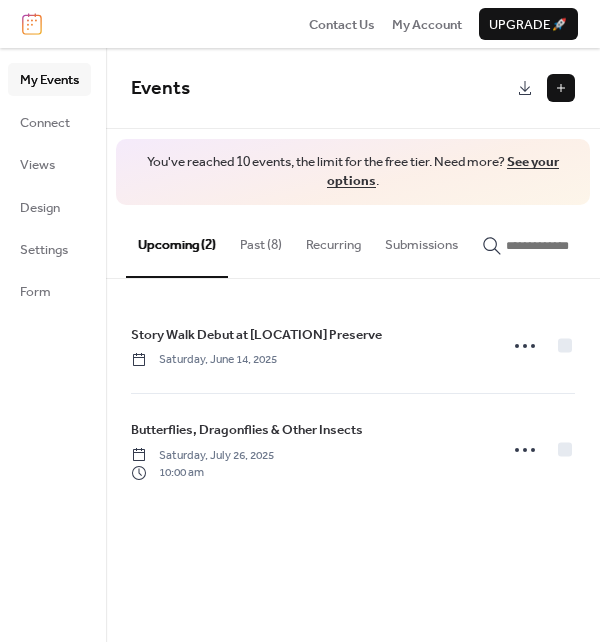 click on "Past (8)" at bounding box center [261, 240] 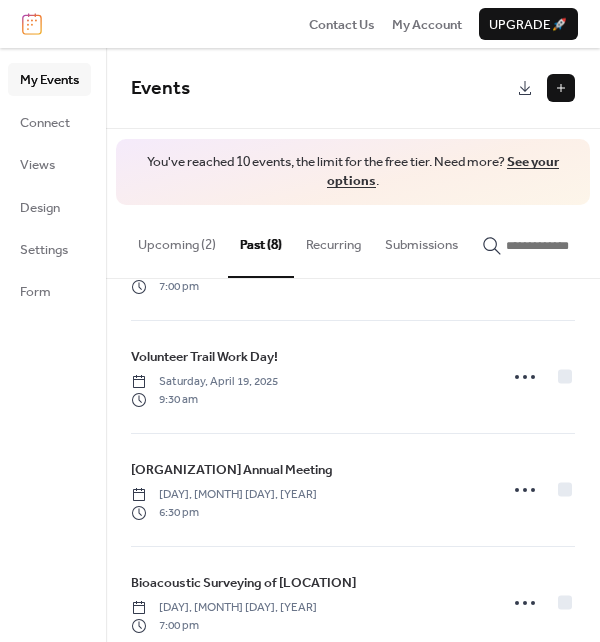 scroll, scrollTop: 587, scrollLeft: 0, axis: vertical 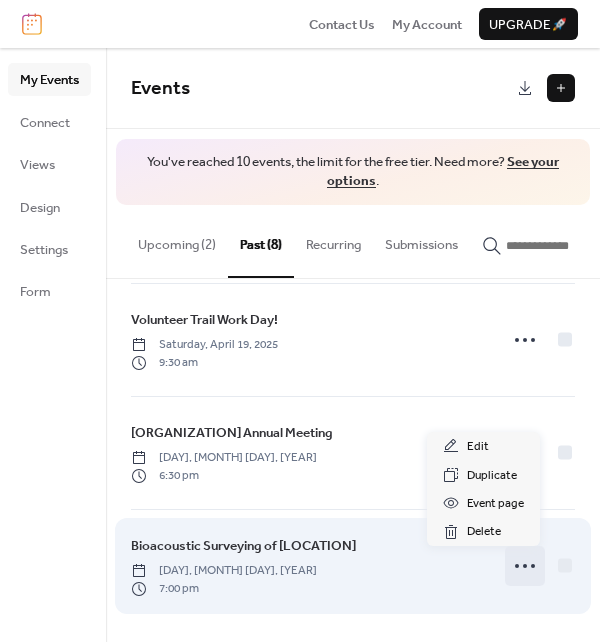 click 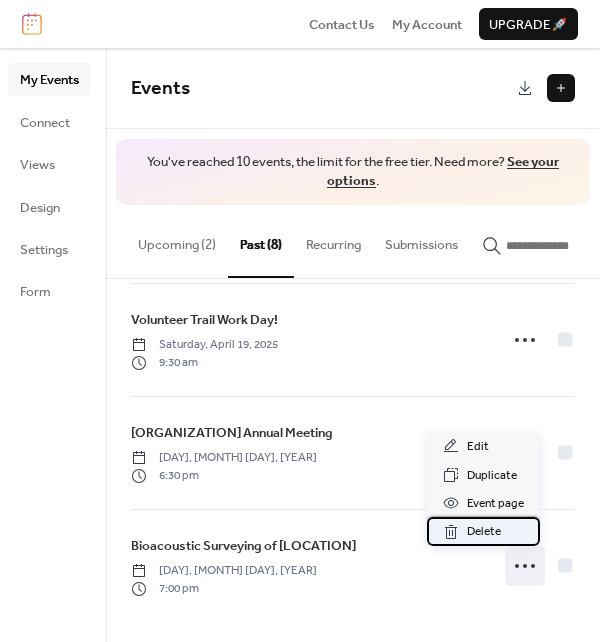 click on "Delete" at bounding box center (484, 532) 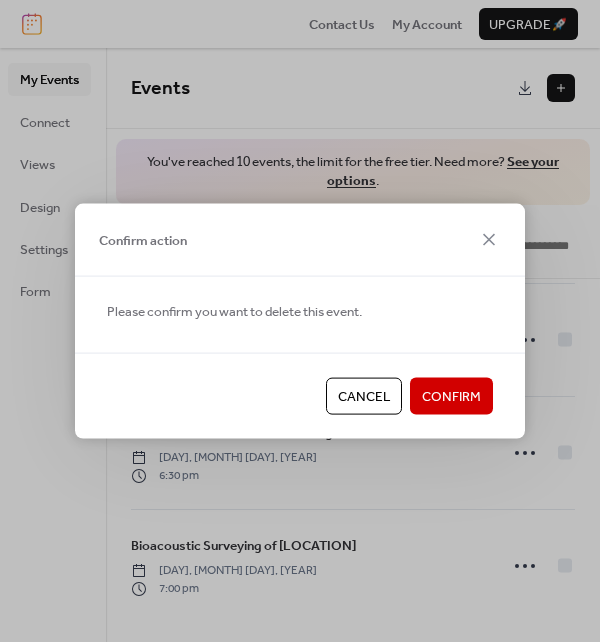 click on "Confirm" at bounding box center (451, 397) 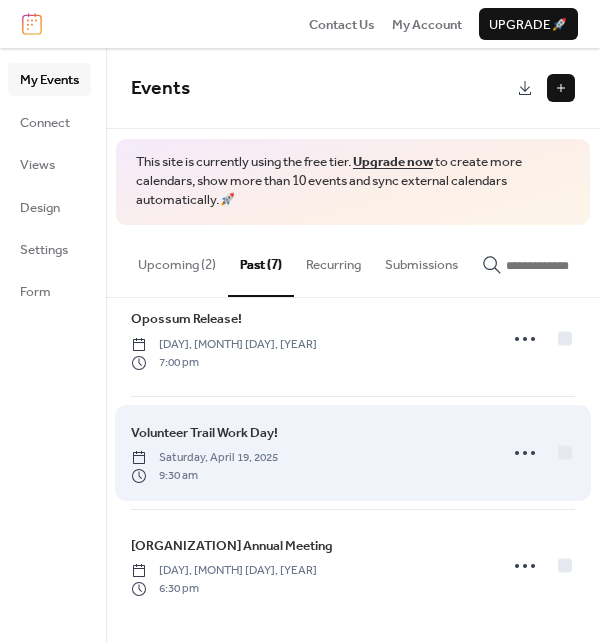 scroll, scrollTop: 492, scrollLeft: 0, axis: vertical 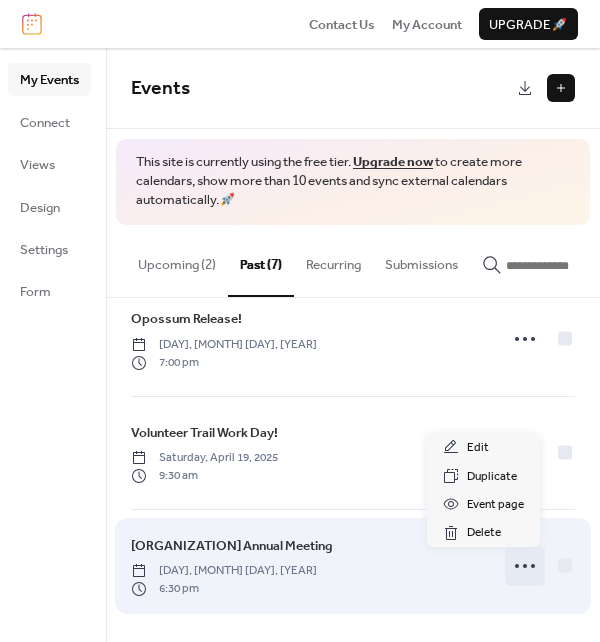 click 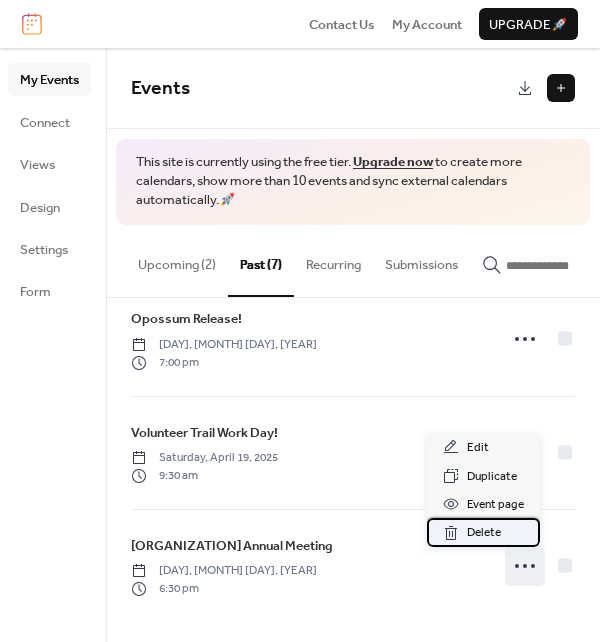 click on "Delete" at bounding box center [484, 533] 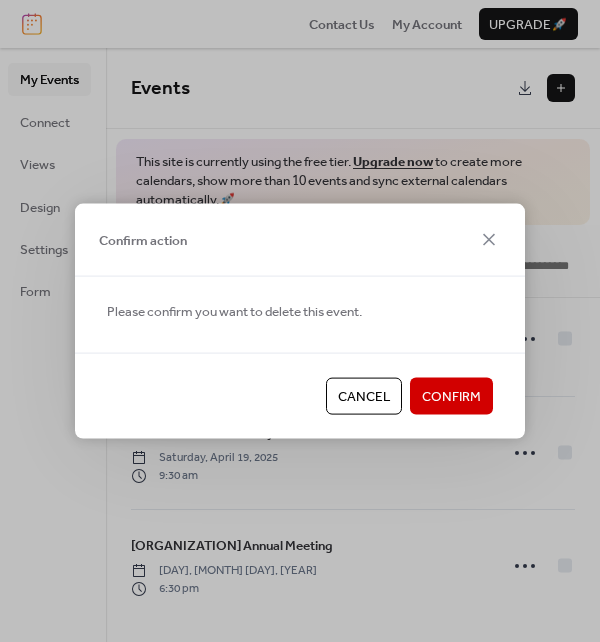 click on "Confirm" at bounding box center [451, 397] 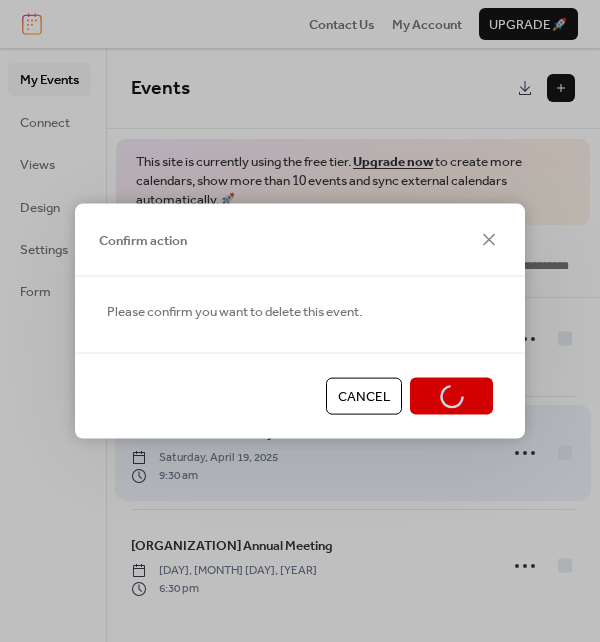 scroll, scrollTop: 379, scrollLeft: 0, axis: vertical 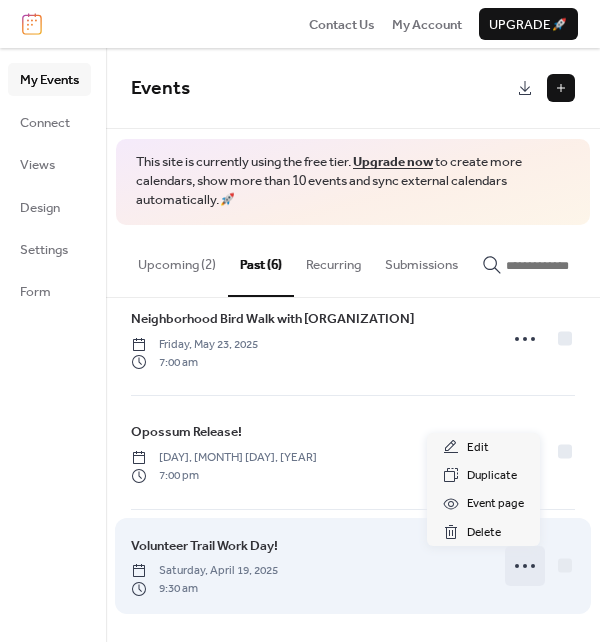 click 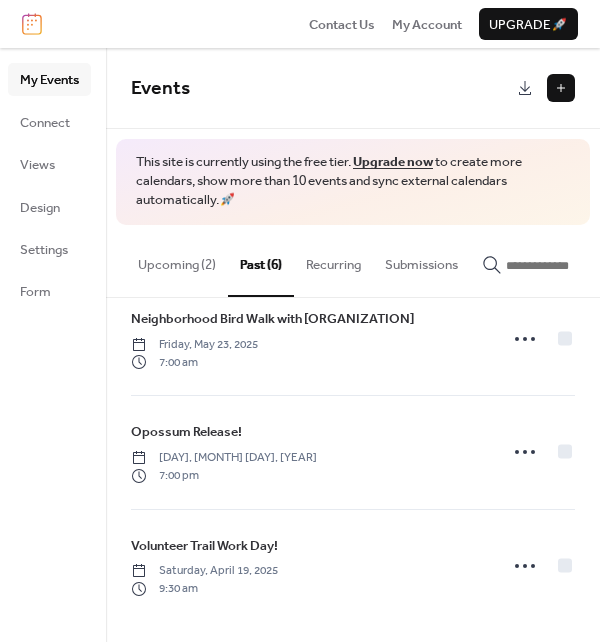click on "Upcoming (2)" at bounding box center [177, 260] 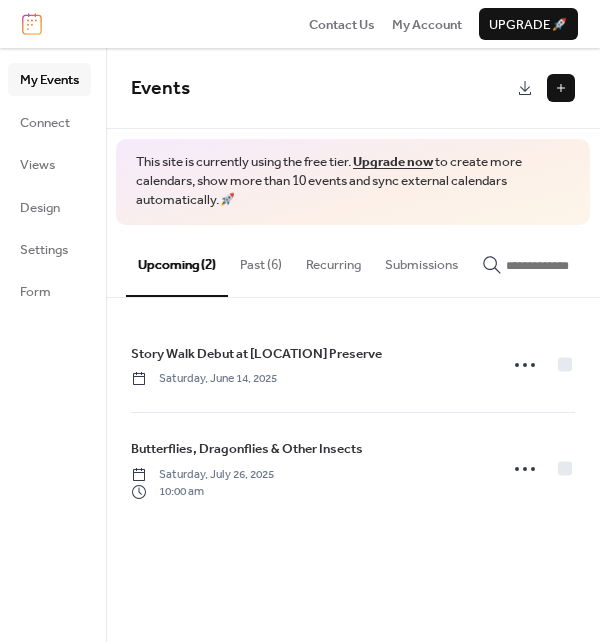 click on "Events This site is currently using the free tier.   Upgrade now   to create more calendars, show more than 10 events and sync external calendars automatically. 🚀 Upcoming (2) Past (6) Recurring Submissions Story Walk Debut at [LOCATION] Preserve Saturday, June 14, 2025 Butterflies, Dragonflies & Other Insects Saturday, July 26, 2025 10:00 am Outside with Pride: A Nature Walk on Queer Ecologies Co-hosted by [ORGANIZATION] Sunday, June 29, 2025 12:00 pm Volunteer Work Day! Saturday, June 21, 2025 10:00 am Whip-poor-will Walk with [ORGANIZATION] Wednesday, June 11, 2025 8:00 pm Neighborhood Bird Walk with [ORGANIZATION] Friday, May 23, 2025 7:00 am Opossum Release! Thursday, May 1, 2025 7:00 pm Volunteer Trail Work Day! Saturday, April 19, 2025 9:30 am Cancel" at bounding box center [353, 345] 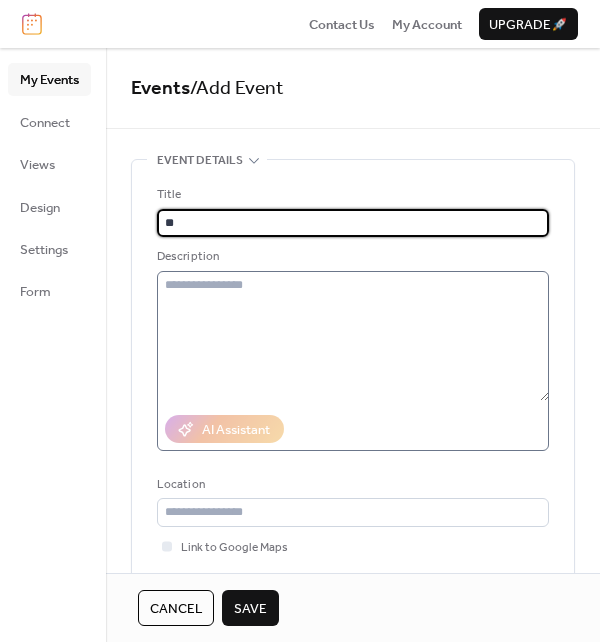 type on "*" 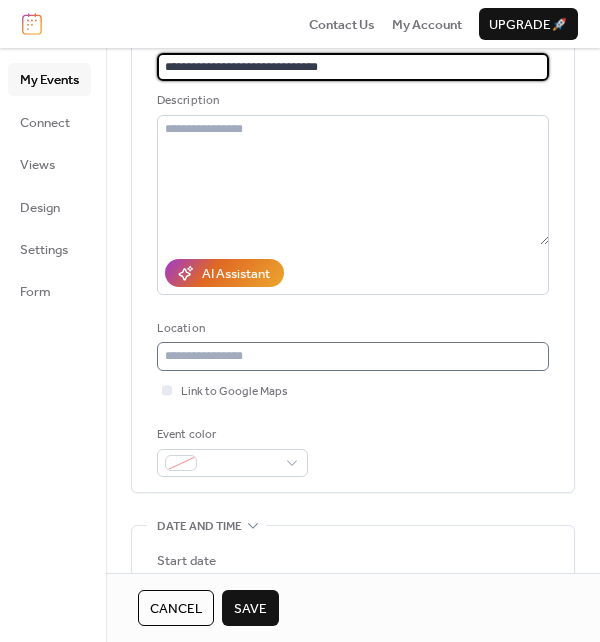 scroll, scrollTop: 6, scrollLeft: 0, axis: vertical 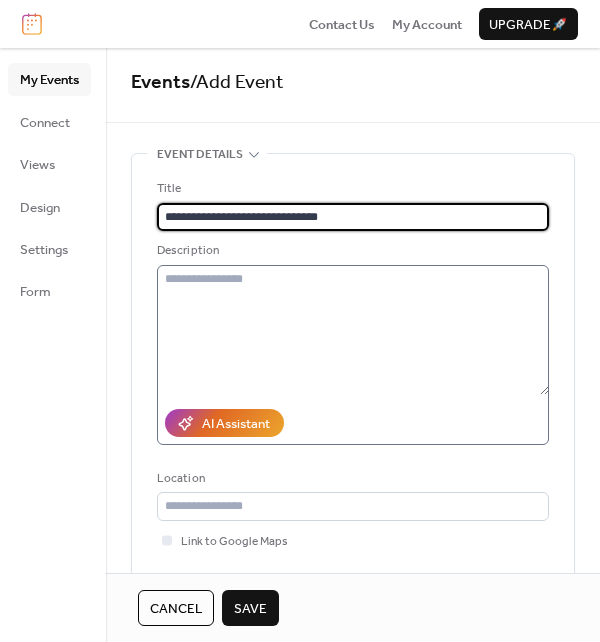 type on "**********" 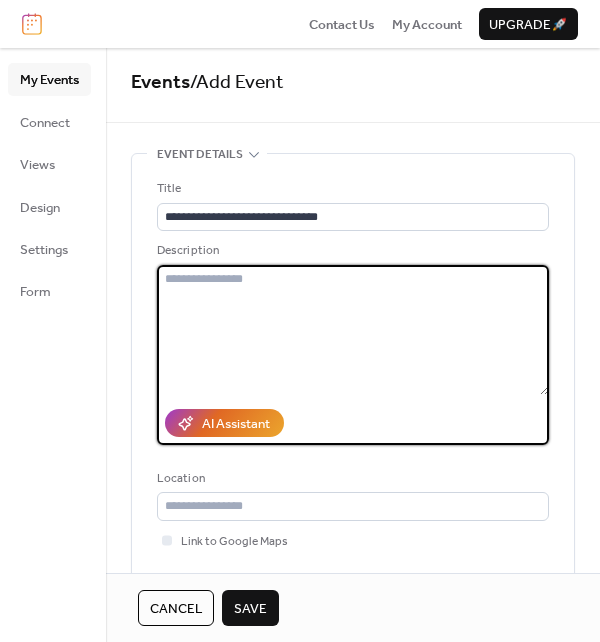 click at bounding box center (353, 330) 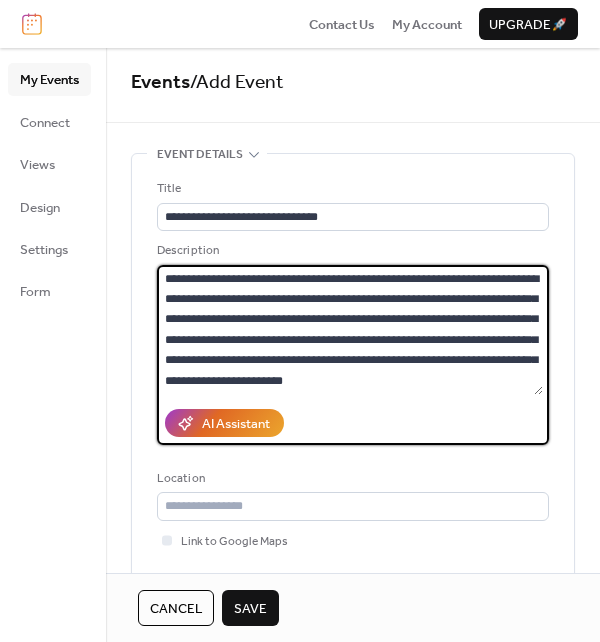 click on "**********" at bounding box center (350, 330) 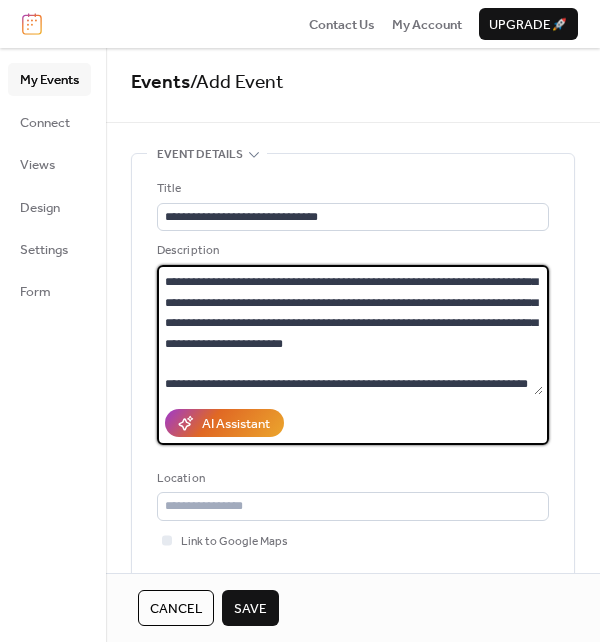scroll, scrollTop: 57, scrollLeft: 0, axis: vertical 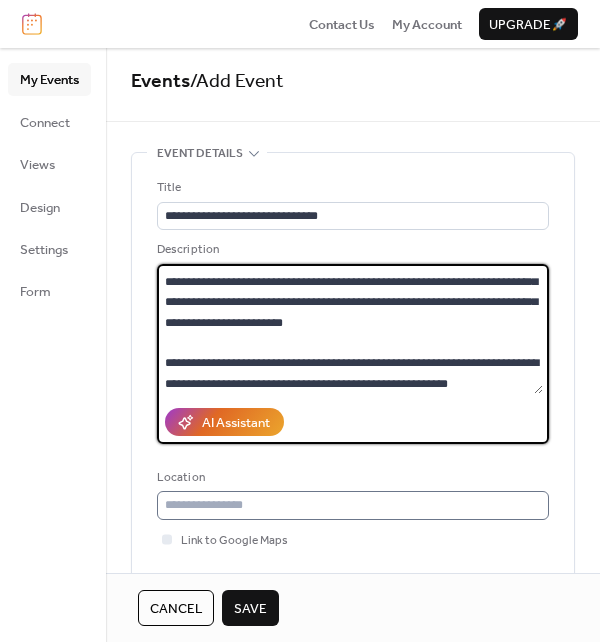 type on "**********" 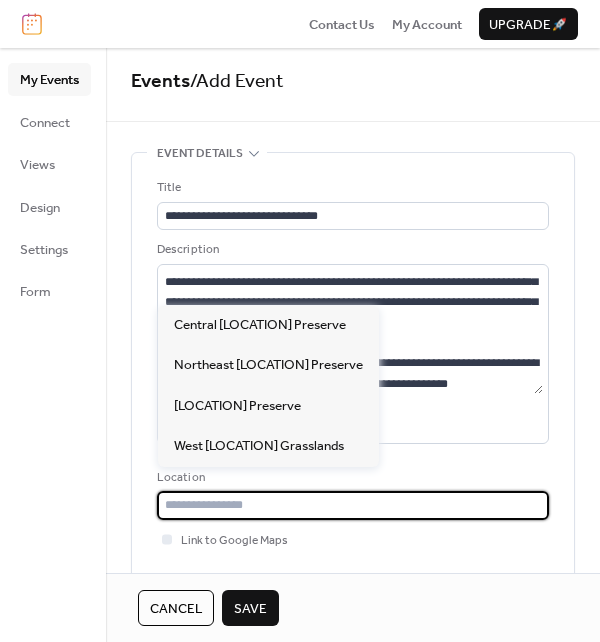 click at bounding box center [353, 505] 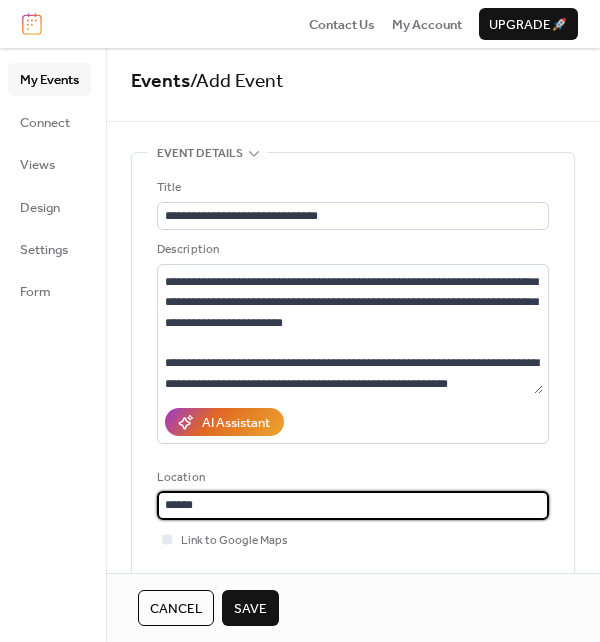 type on "******" 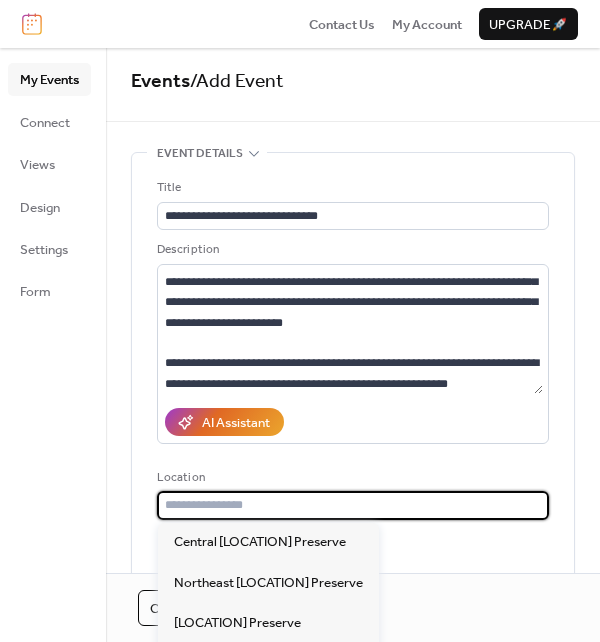 paste on "**********" 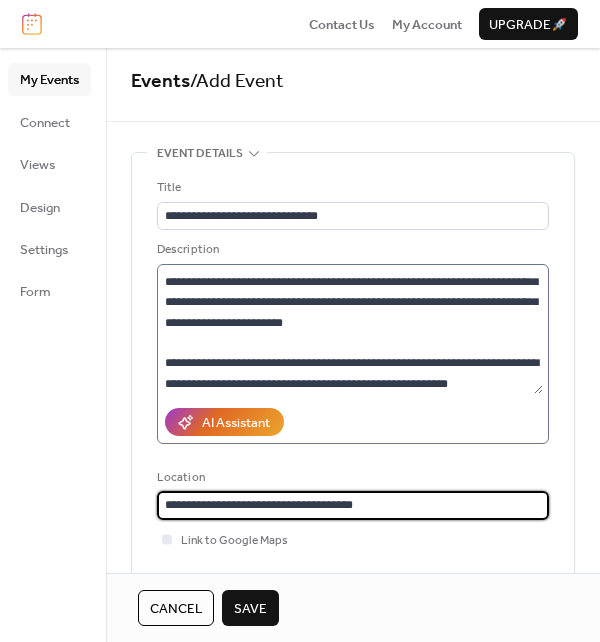 type on "**********" 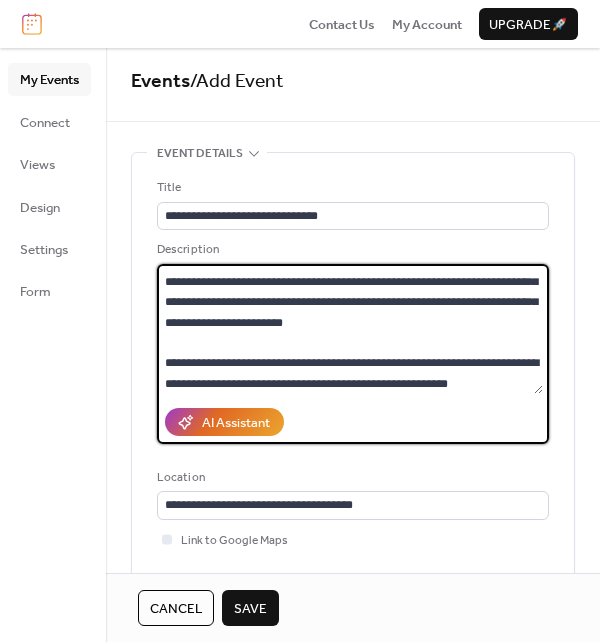 click on "**********" at bounding box center [350, 329] 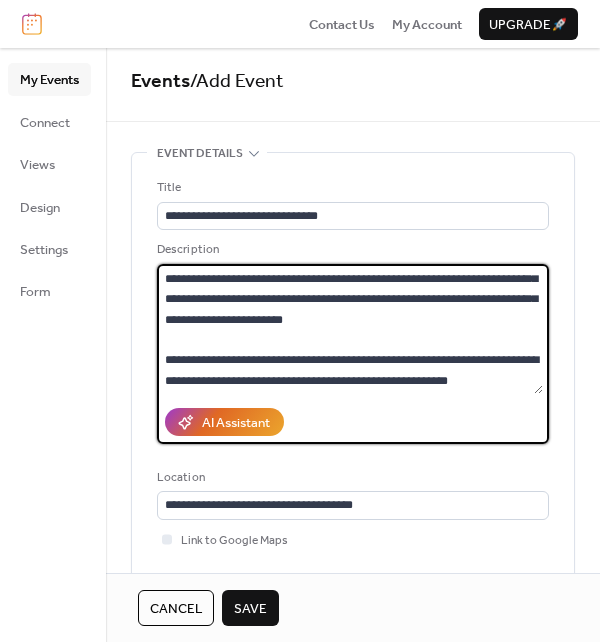 click on "**********" at bounding box center (350, 329) 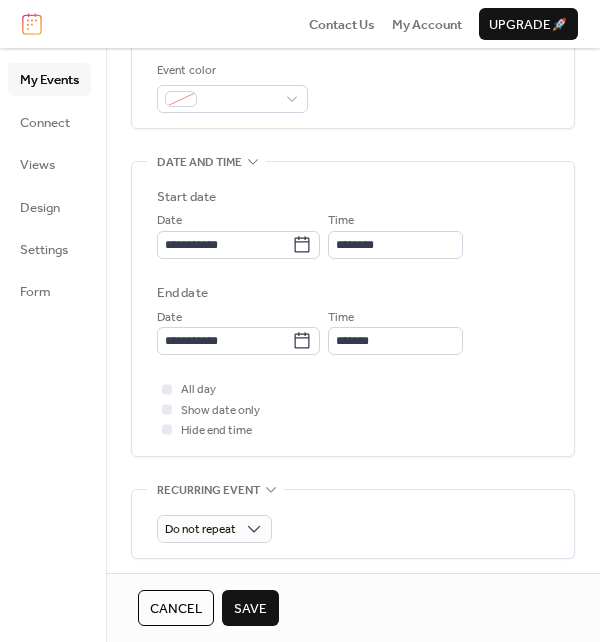 scroll, scrollTop: 522, scrollLeft: 0, axis: vertical 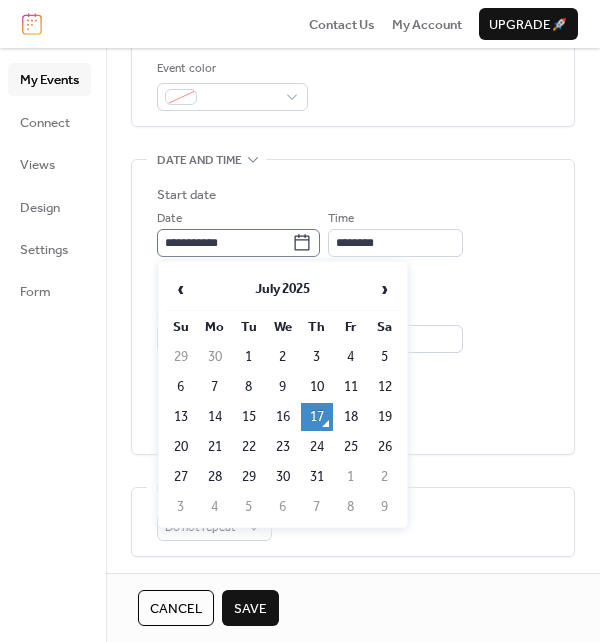 click 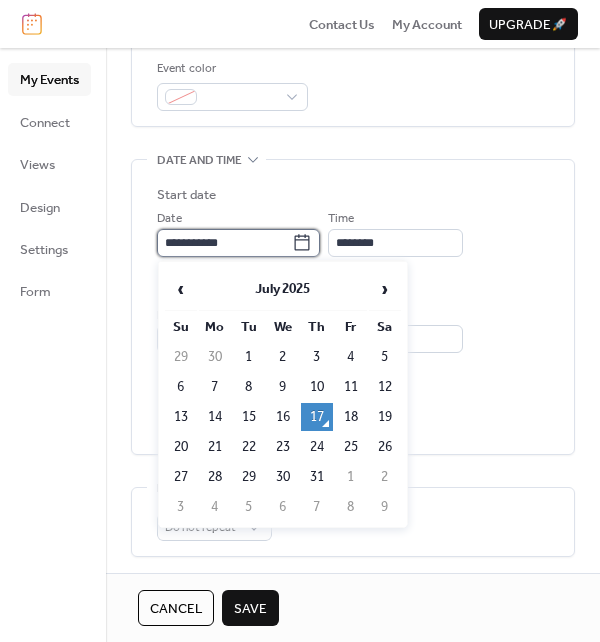 click on "**********" at bounding box center (224, 243) 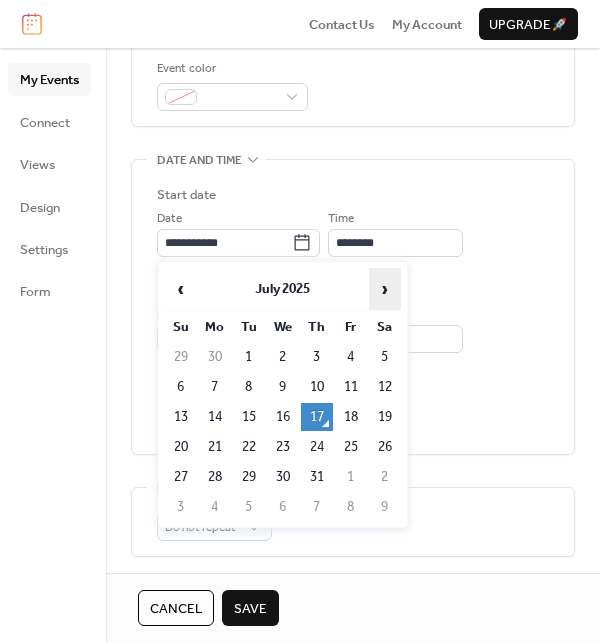 click on "›" at bounding box center [385, 289] 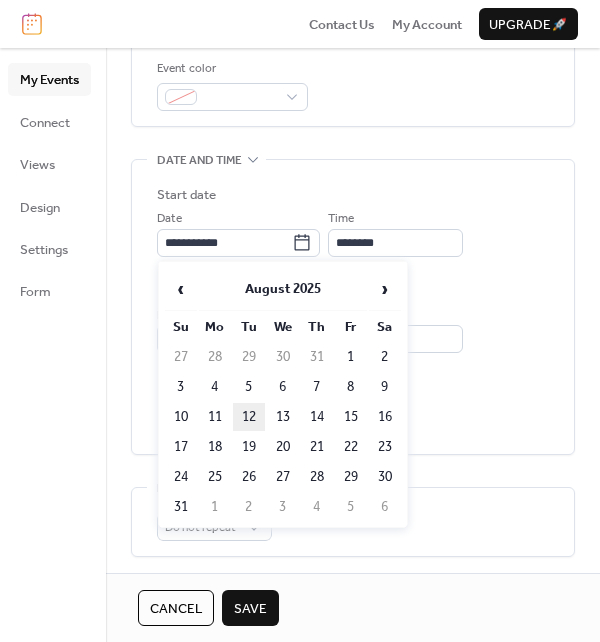 click on "12" at bounding box center [249, 417] 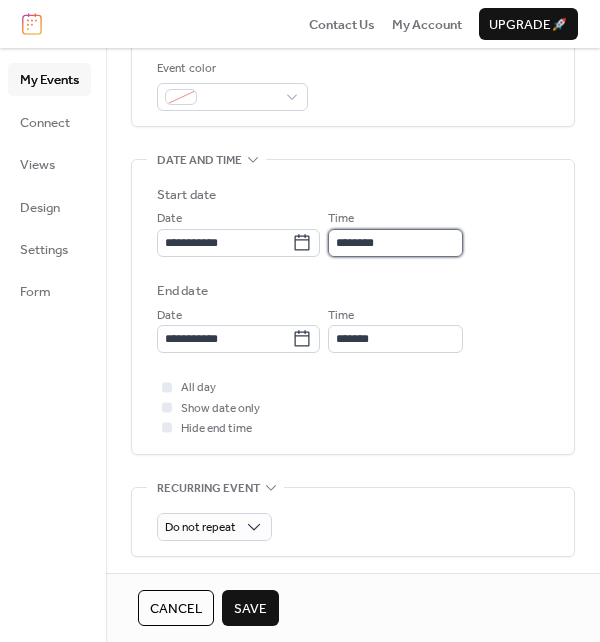 click on "********" at bounding box center [395, 243] 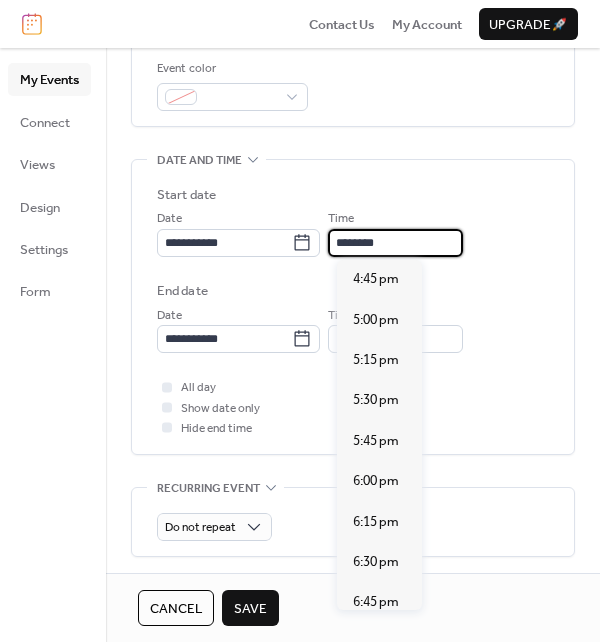 scroll, scrollTop: 2708, scrollLeft: 0, axis: vertical 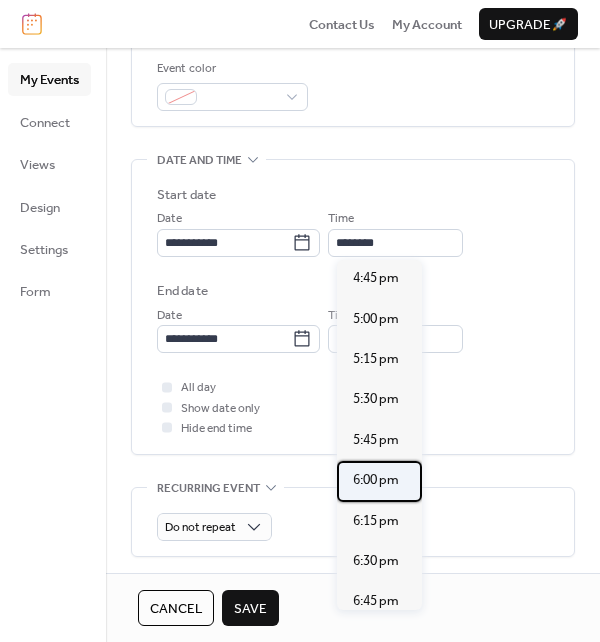 click on "6:00 pm" at bounding box center (379, 481) 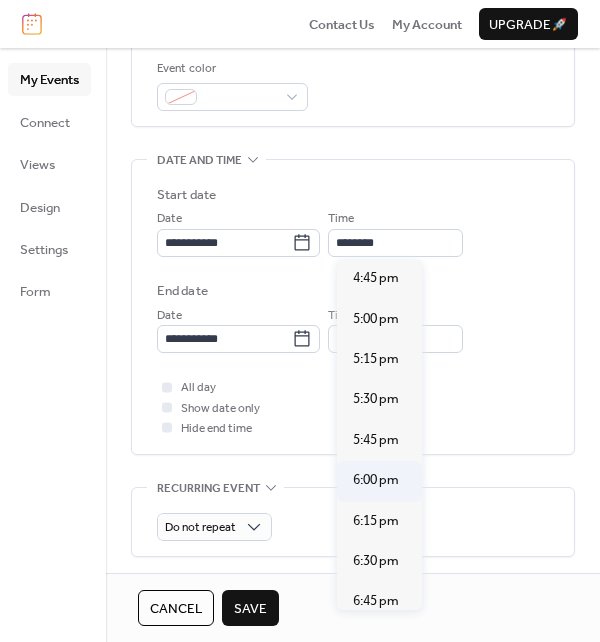 type on "*******" 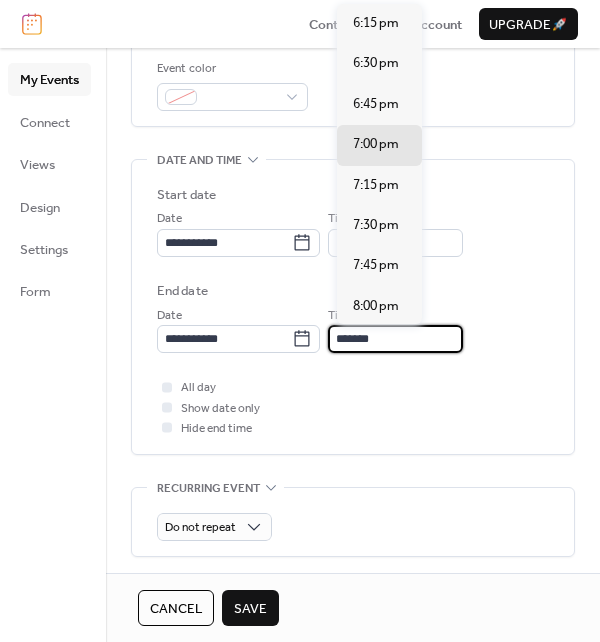 click on "*******" at bounding box center (395, 339) 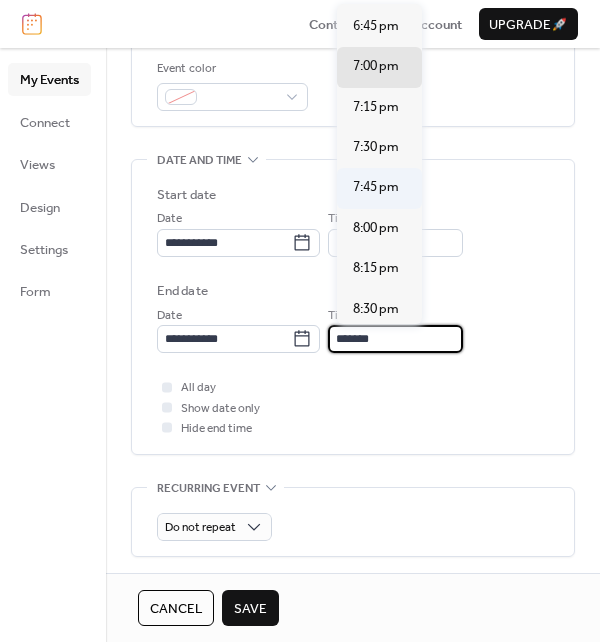 scroll, scrollTop: 186, scrollLeft: 0, axis: vertical 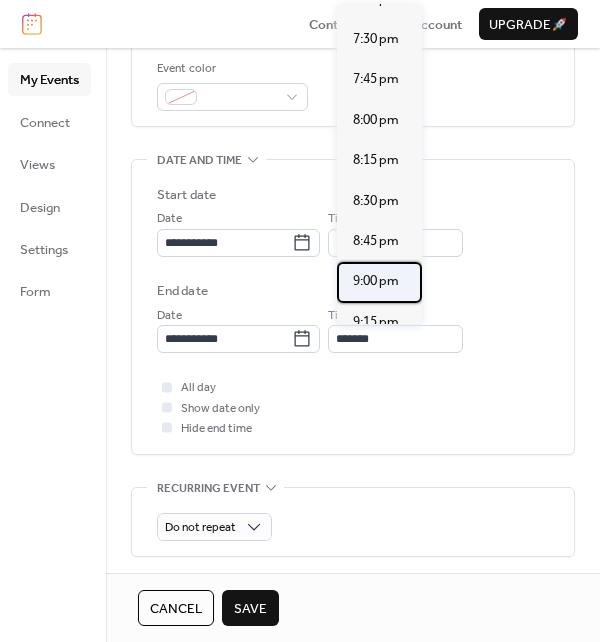 click on "9:00 pm" at bounding box center [376, 281] 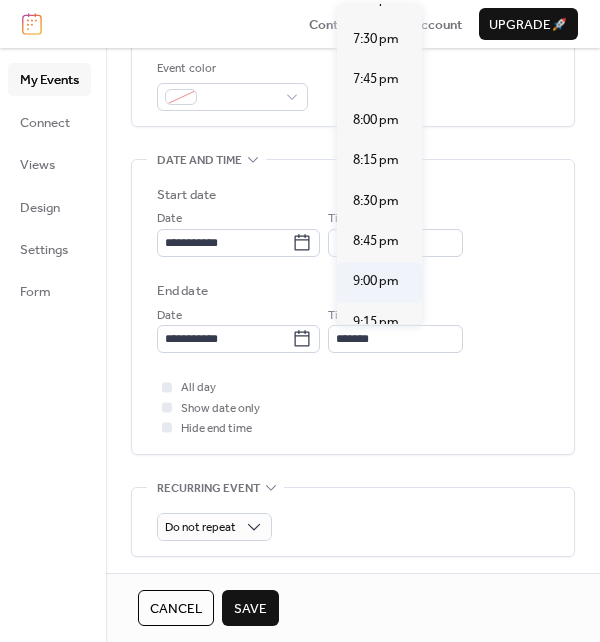 type on "*******" 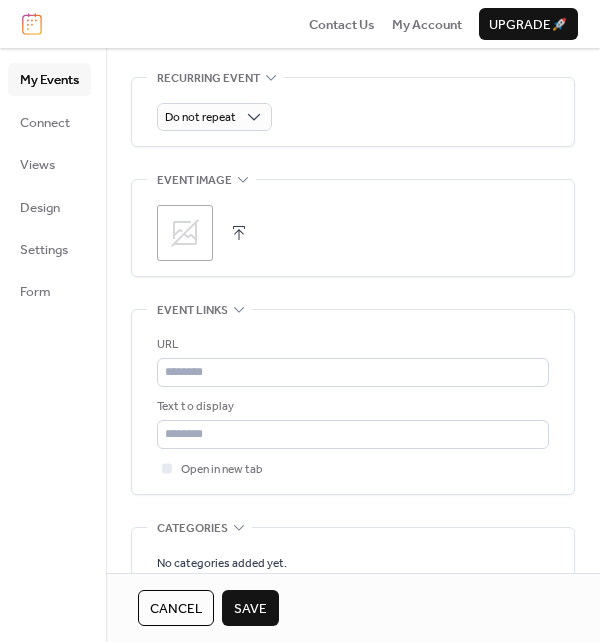 scroll, scrollTop: 934, scrollLeft: 0, axis: vertical 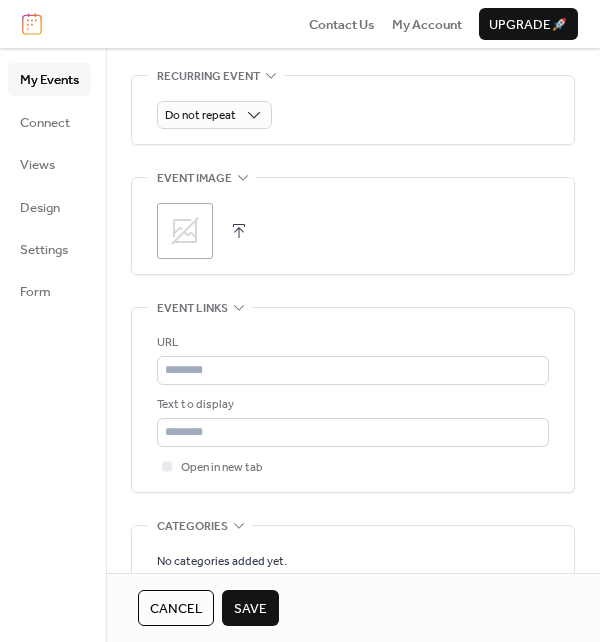 click at bounding box center [239, 231] 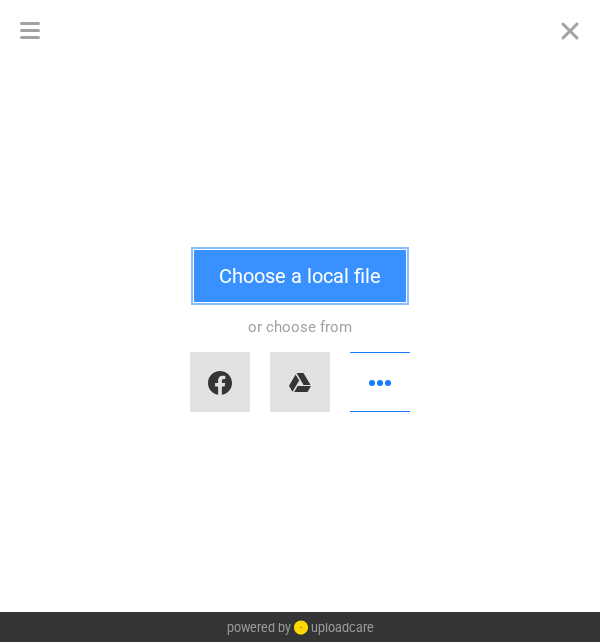 click on "Choose a local file" at bounding box center [300, 276] 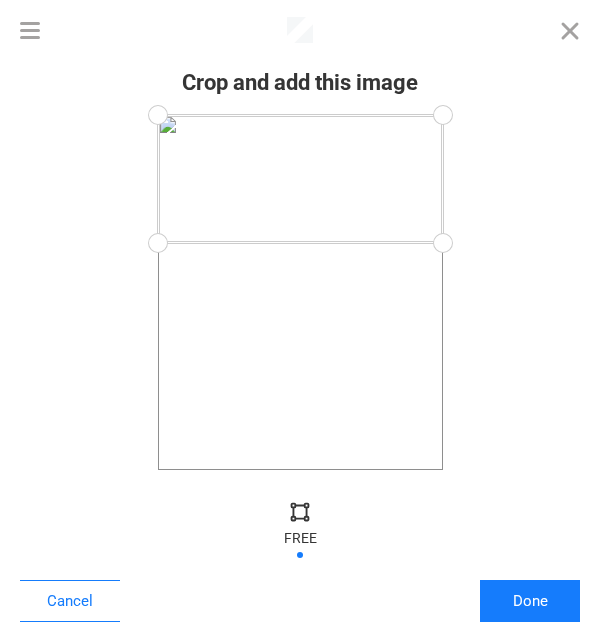 drag, startPoint x: 440, startPoint y: 479, endPoint x: 472, endPoint y: 243, distance: 238.1596 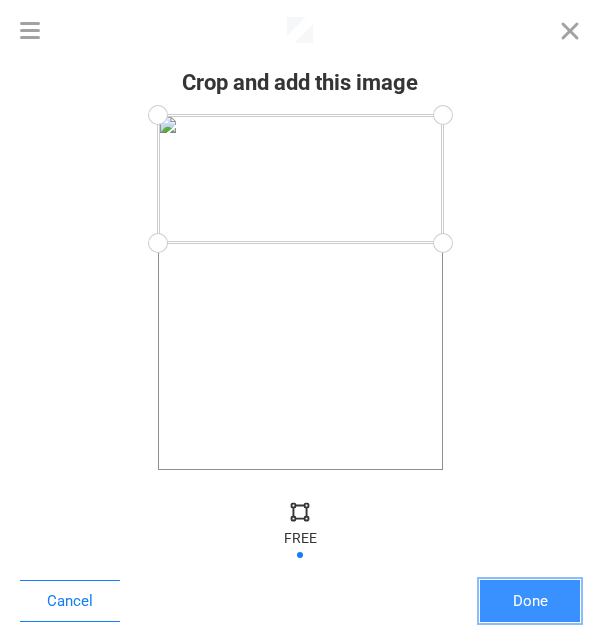 click on "Done" at bounding box center (530, 601) 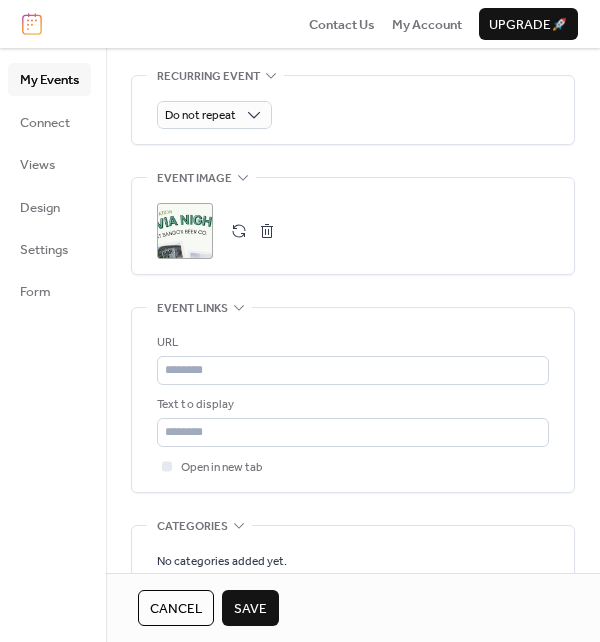 click on "Save" at bounding box center [250, 609] 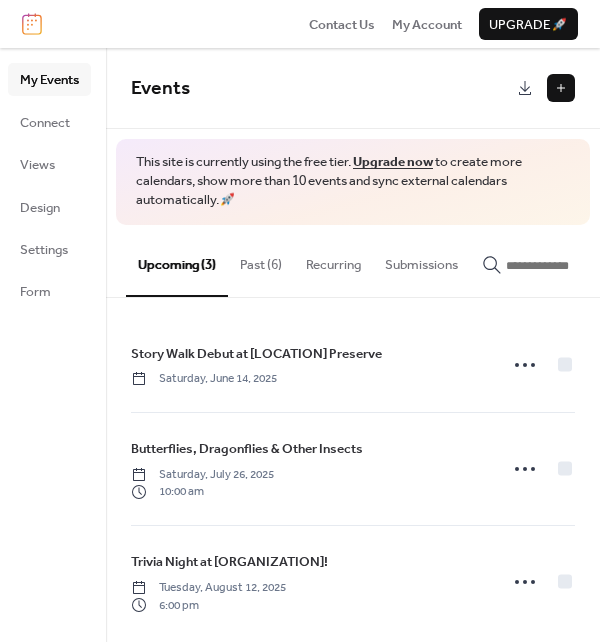 scroll, scrollTop: 21, scrollLeft: 0, axis: vertical 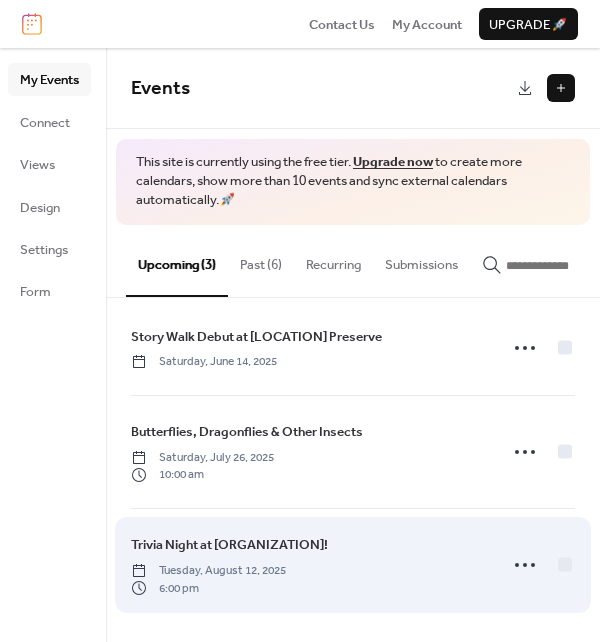 click on "Tuesday, August 12, 2025" at bounding box center [208, 571] 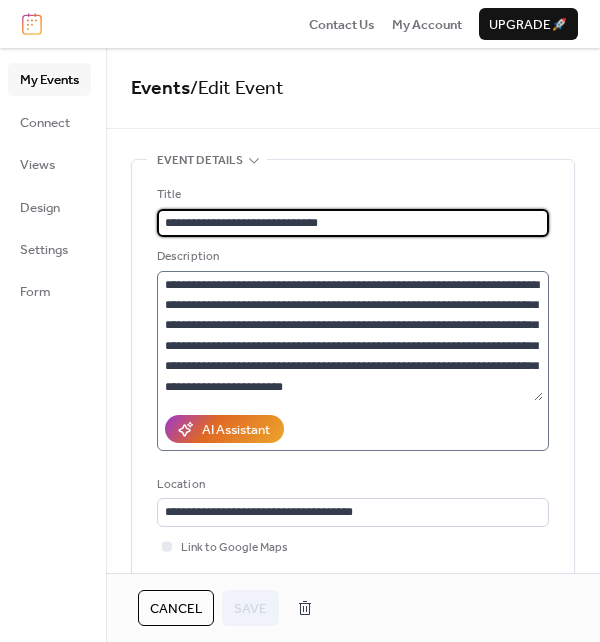 scroll, scrollTop: 60, scrollLeft: 0, axis: vertical 